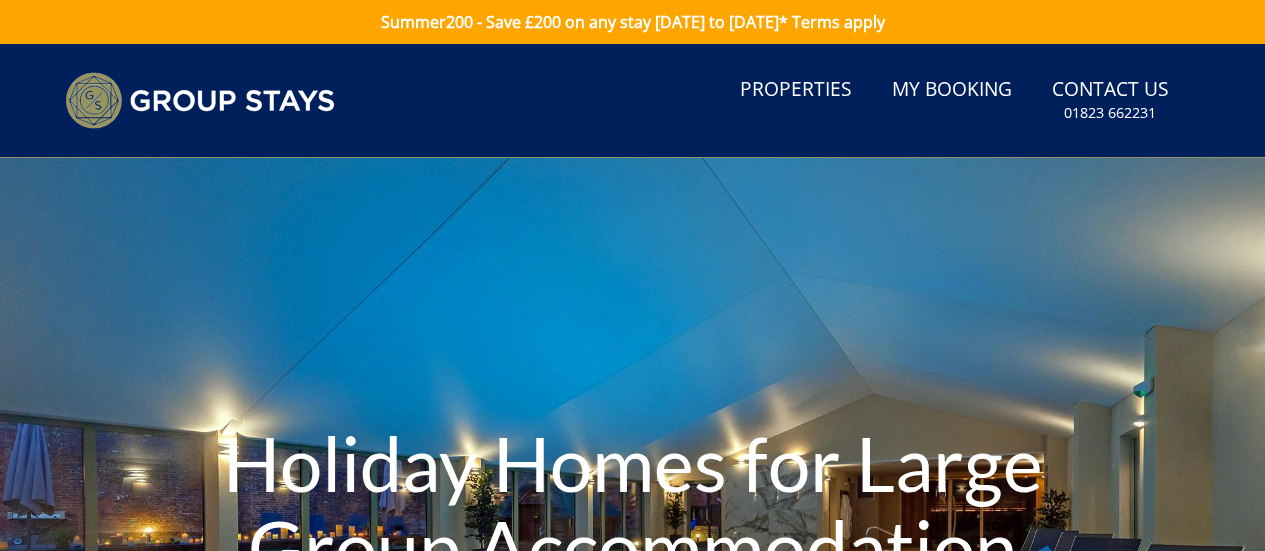 scroll, scrollTop: 0, scrollLeft: 0, axis: both 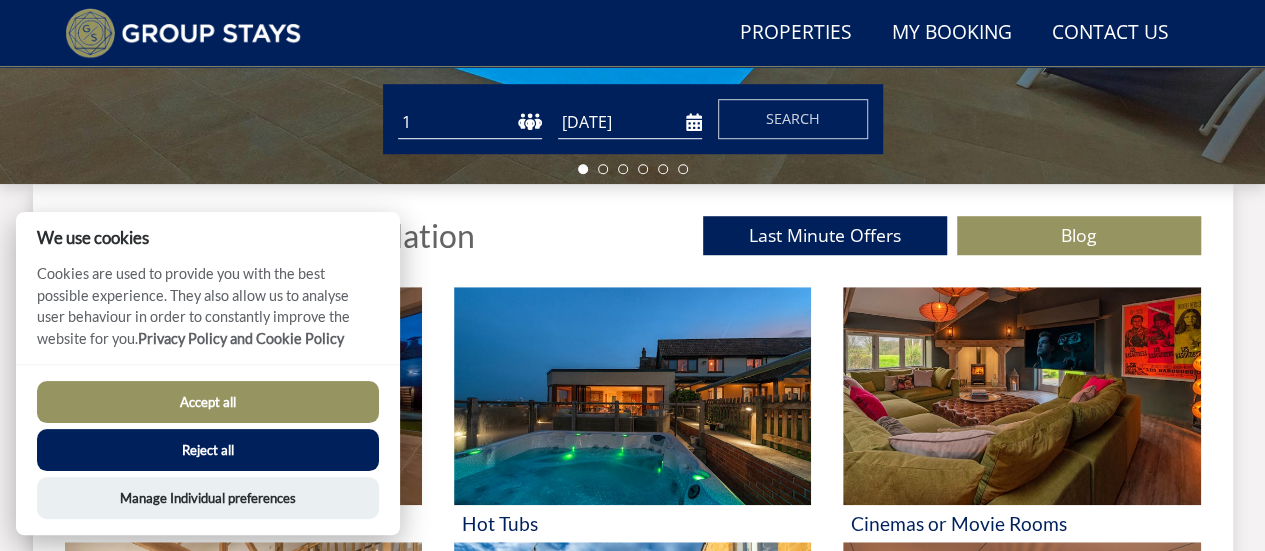 click on "1
2
3
4
5
6
7
8
9
10
11
12
13
14
15
16
17
18
19
20
21
22
23
24
25
26
27
28
29
30
31
32
33
34
35
36
37
38
39
40
41
42
43
44
45
46
47
48
49
50" at bounding box center (470, 122) 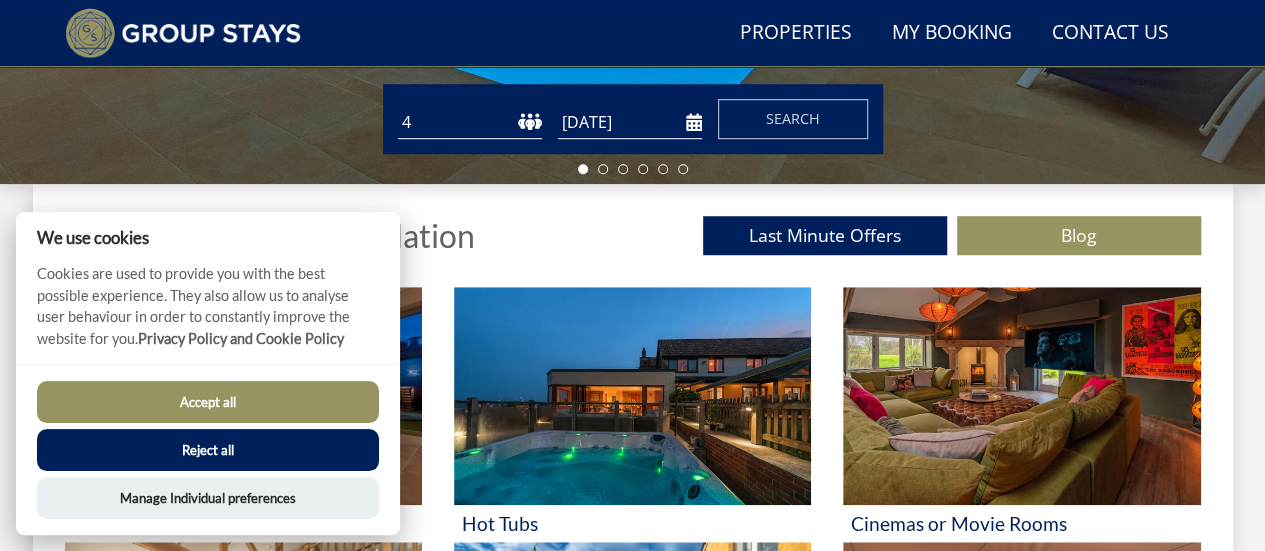click on "1
2
3
4
5
6
7
8
9
10
11
12
13
14
15
16
17
18
19
20
21
22
23
24
25
26
27
28
29
30
31
32
33
34
35
36
37
38
39
40
41
42
43
44
45
46
47
48
49
50" at bounding box center (470, 122) 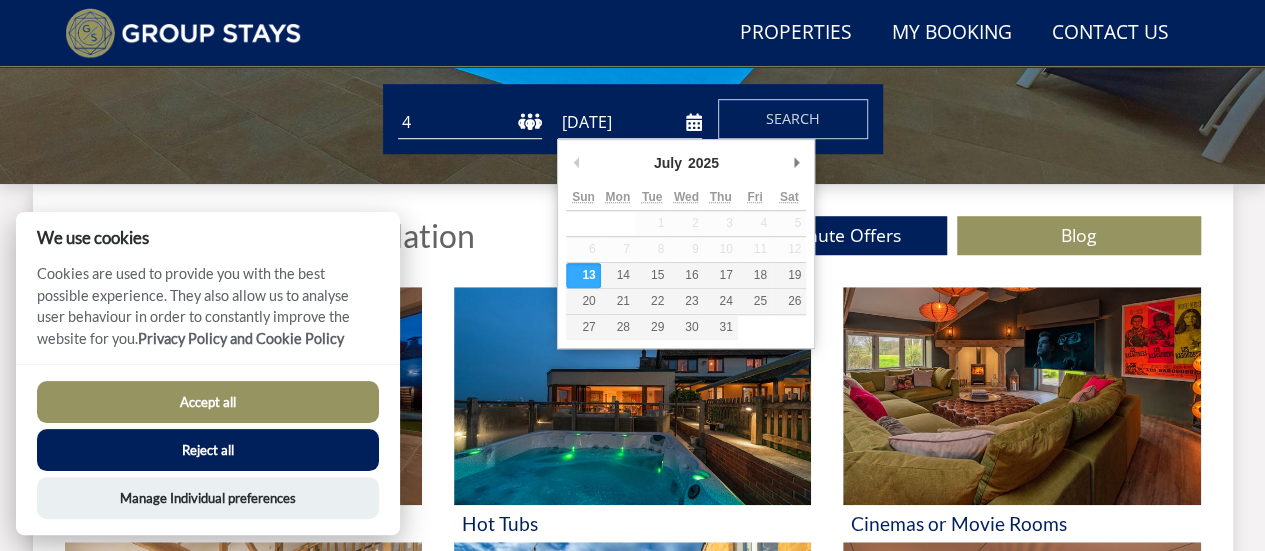 click on "[DATE]" at bounding box center (630, 122) 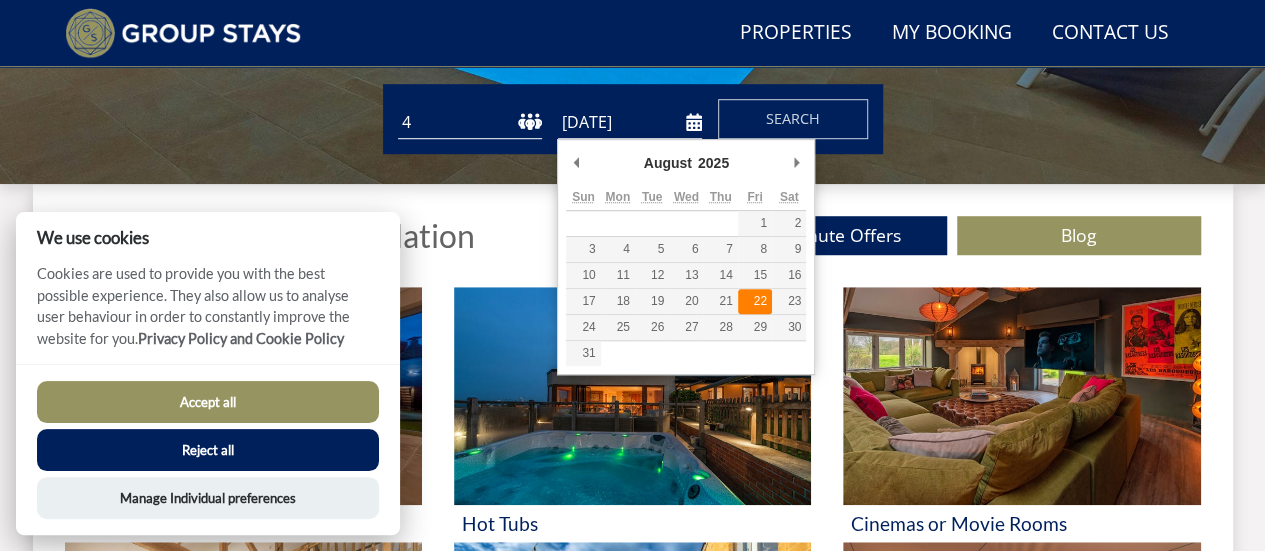type on "[DATE]" 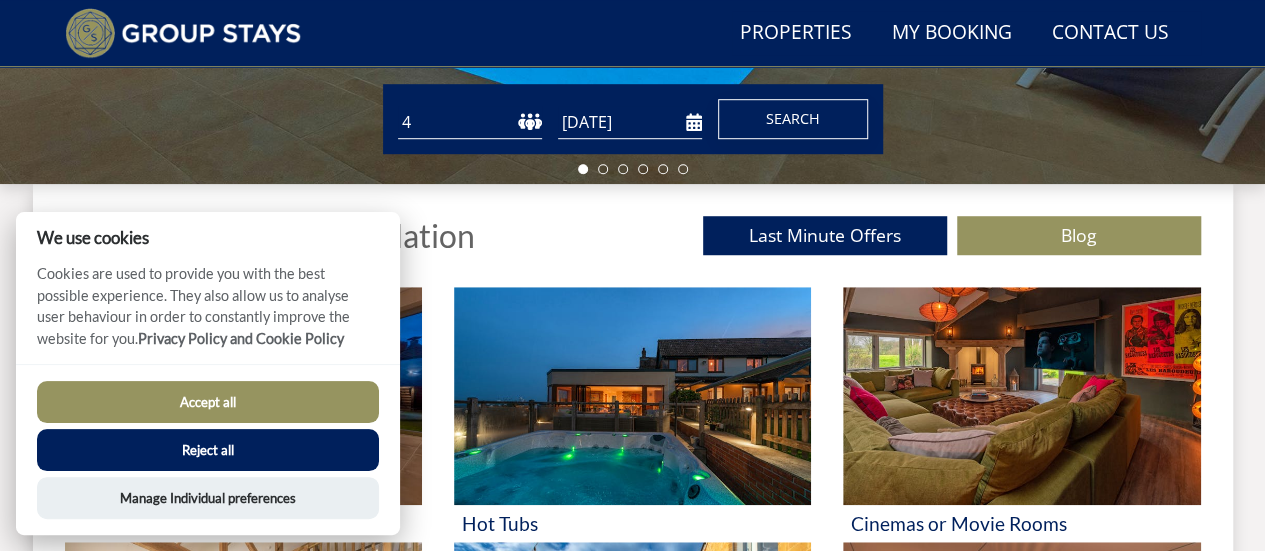 click on "Search" at bounding box center [793, 118] 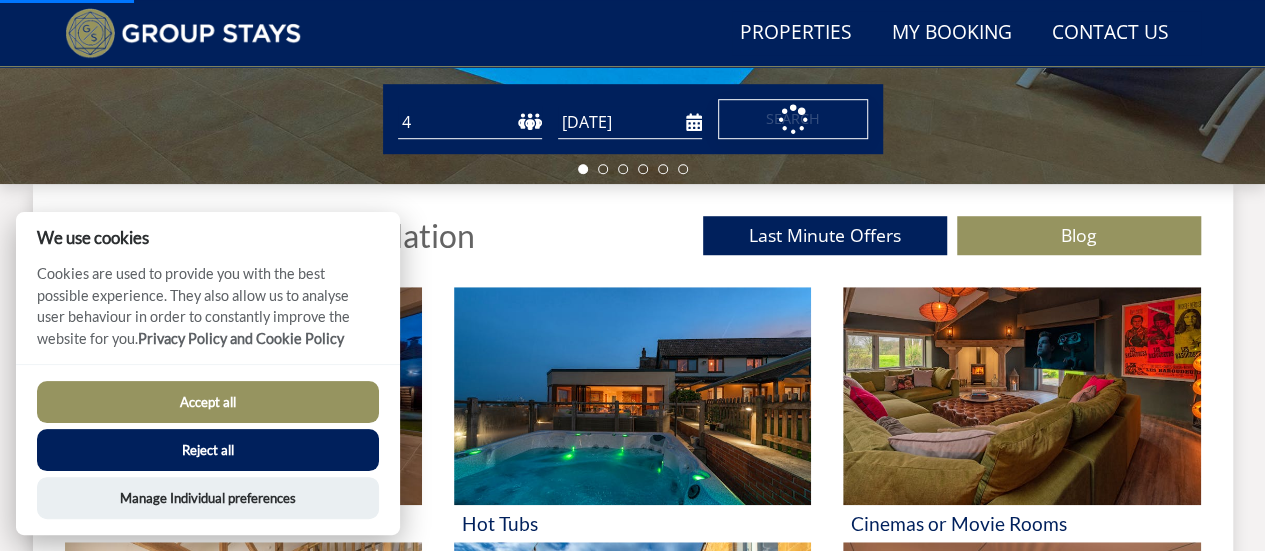 scroll, scrollTop: 0, scrollLeft: 0, axis: both 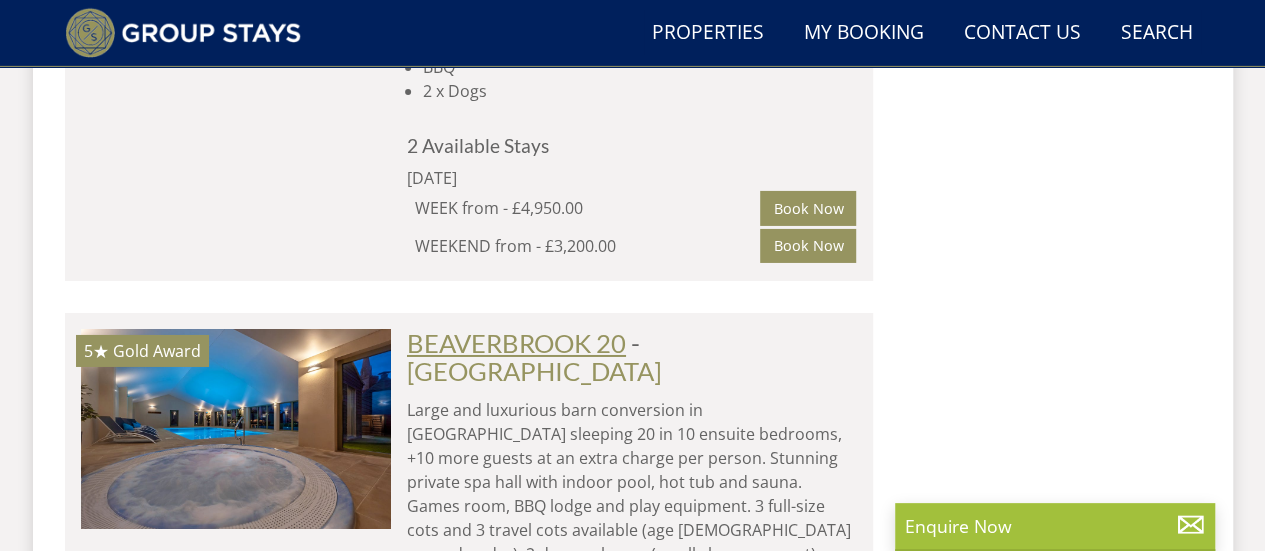 click on "BEAVERBROOK 20" at bounding box center [516, 343] 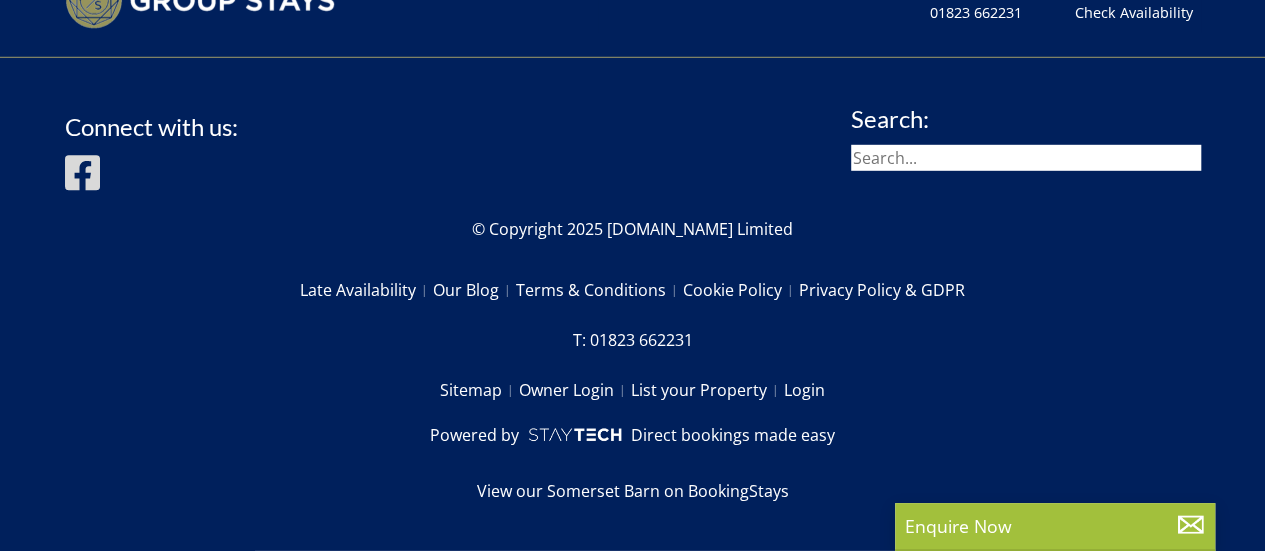 scroll, scrollTop: 0, scrollLeft: 0, axis: both 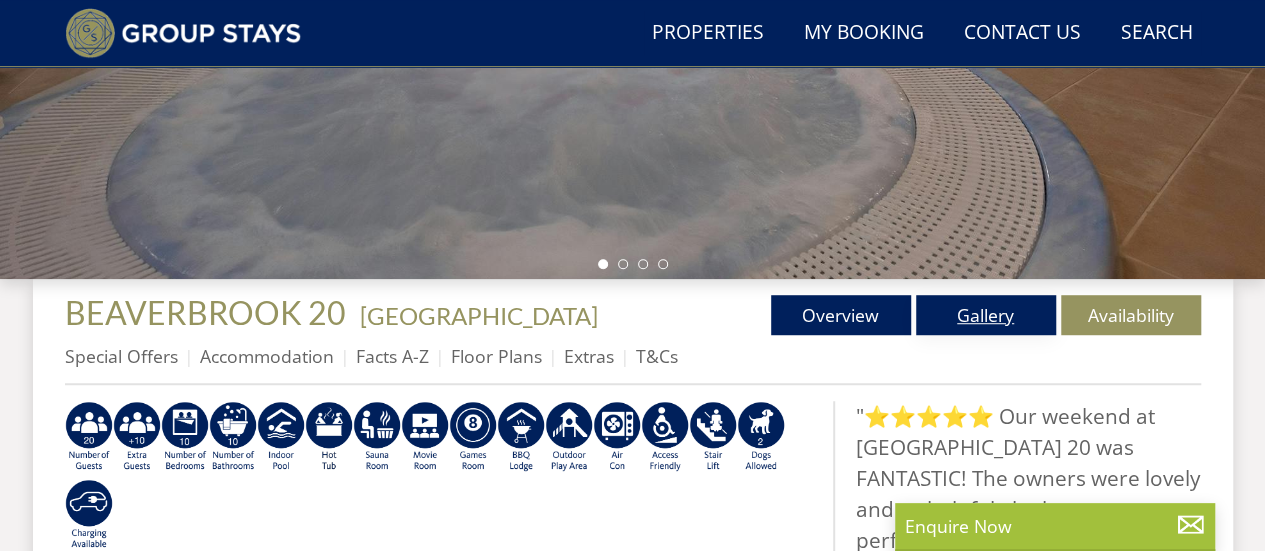 click on "Gallery" at bounding box center [986, 315] 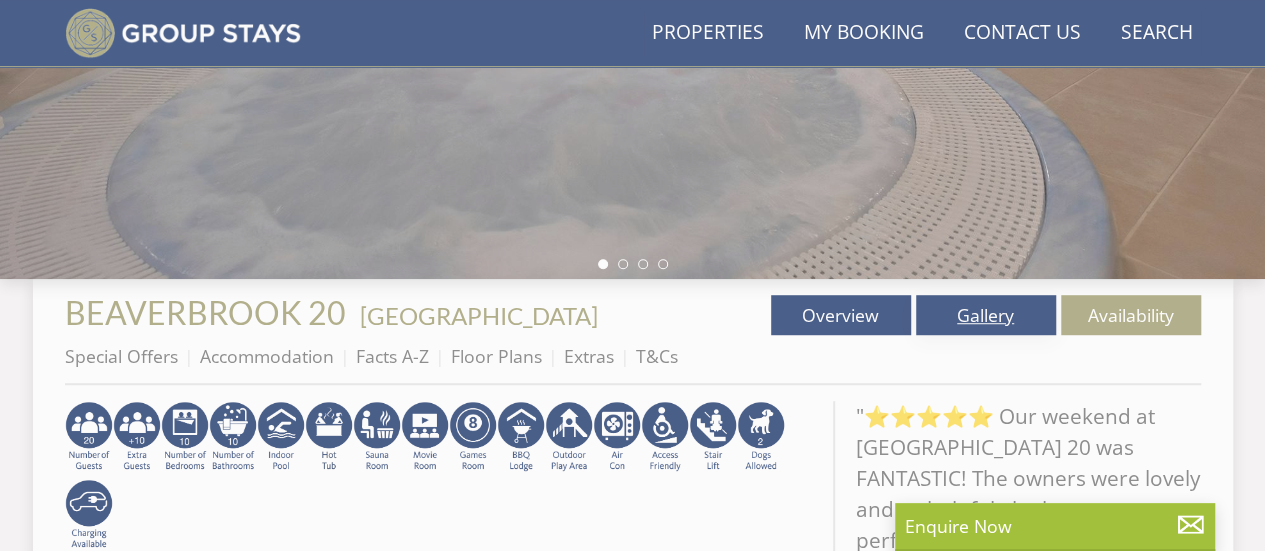 scroll, scrollTop: 0, scrollLeft: 0, axis: both 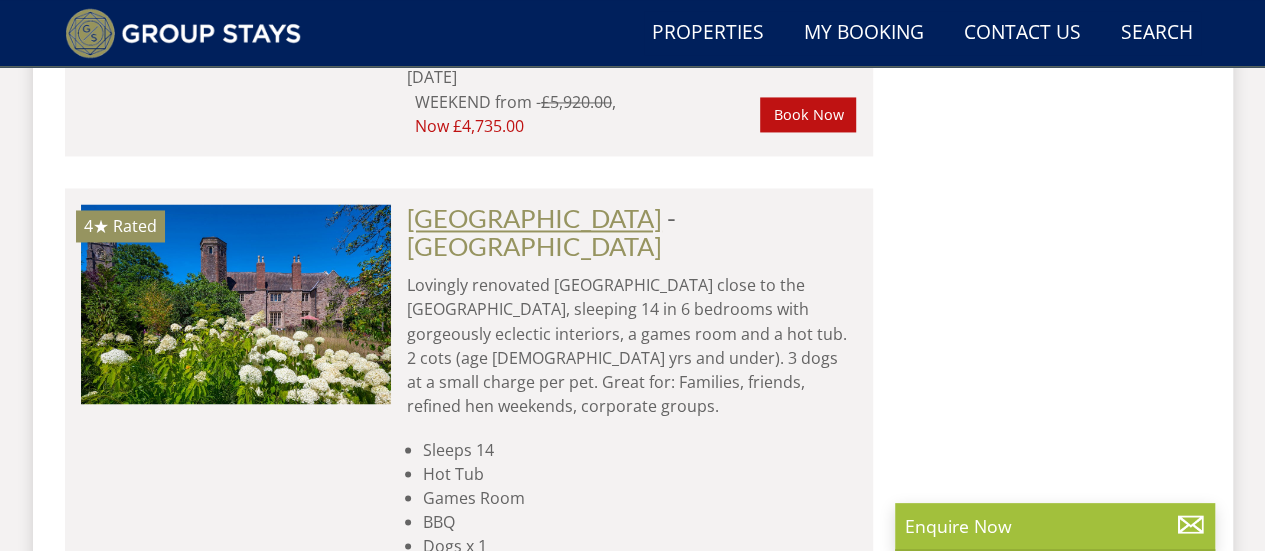 click on "[GEOGRAPHIC_DATA]" at bounding box center [534, 218] 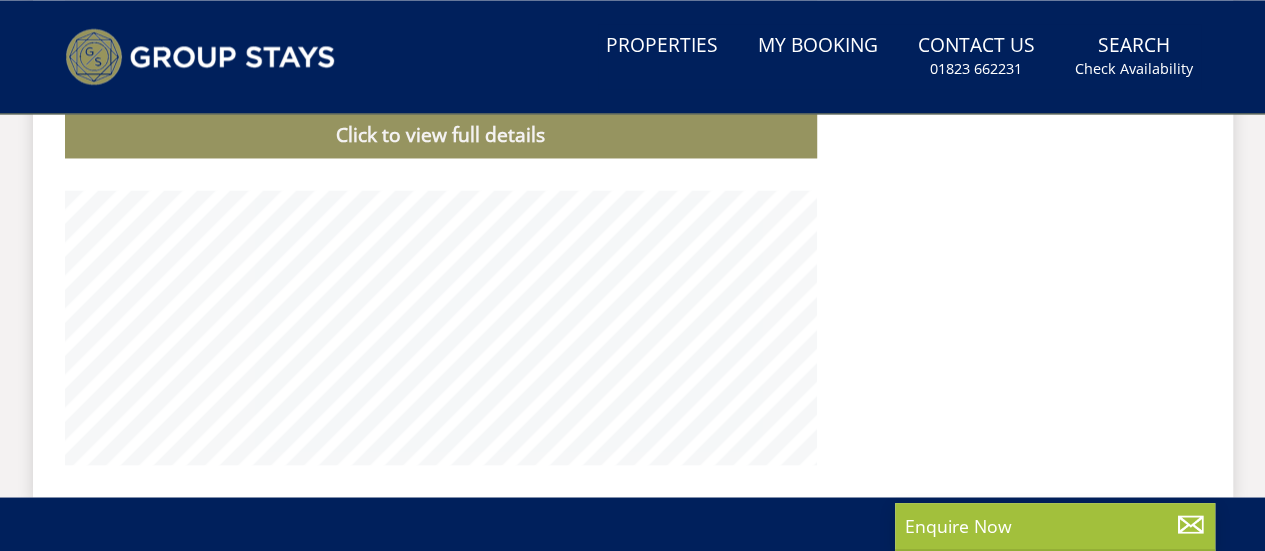 scroll, scrollTop: 0, scrollLeft: 0, axis: both 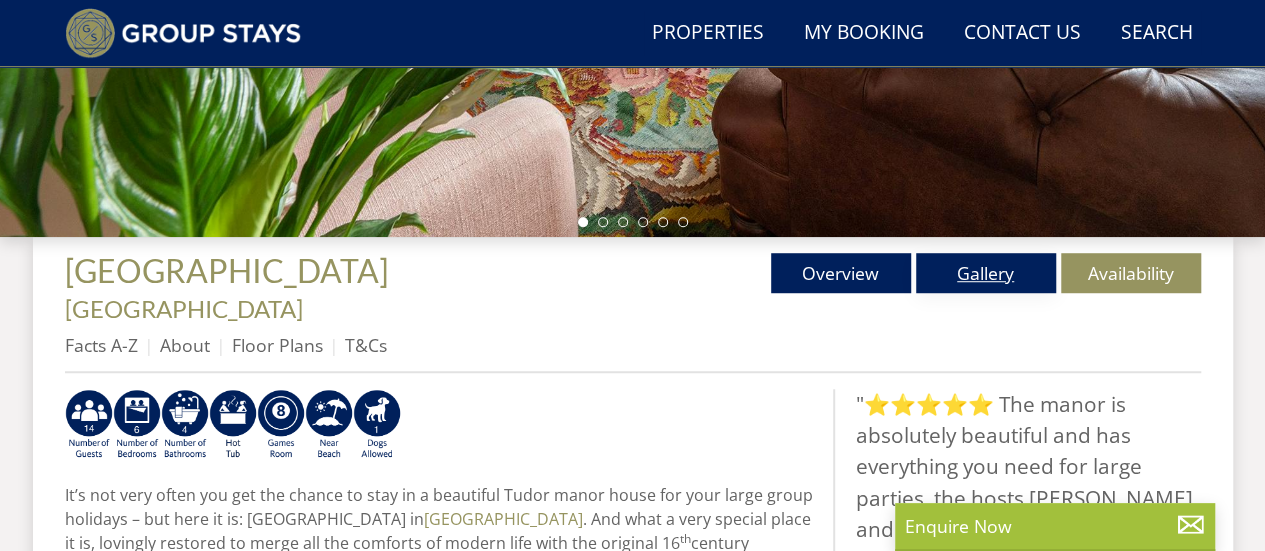 click on "Gallery" at bounding box center (986, 273) 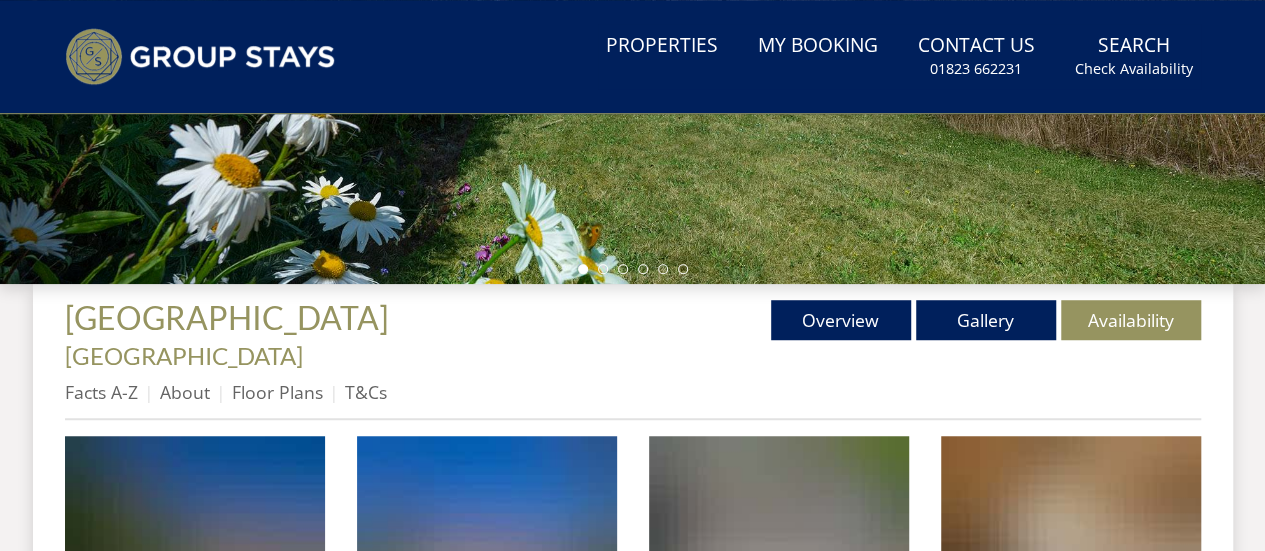 scroll, scrollTop: 0, scrollLeft: 0, axis: both 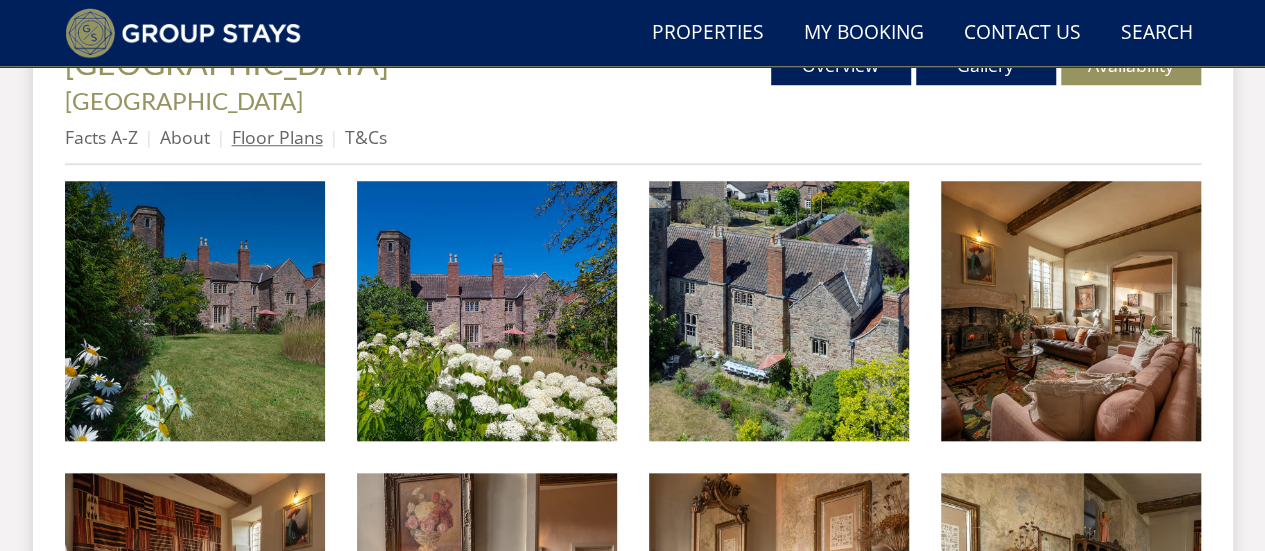 click on "Floor Plans" at bounding box center [277, 137] 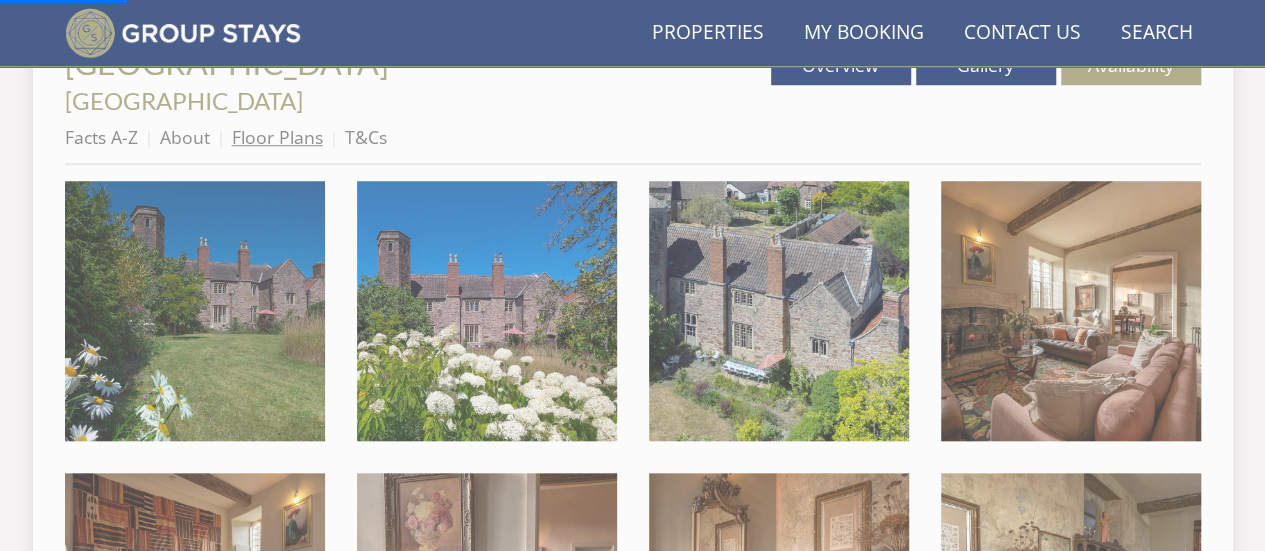 scroll, scrollTop: 0, scrollLeft: 0, axis: both 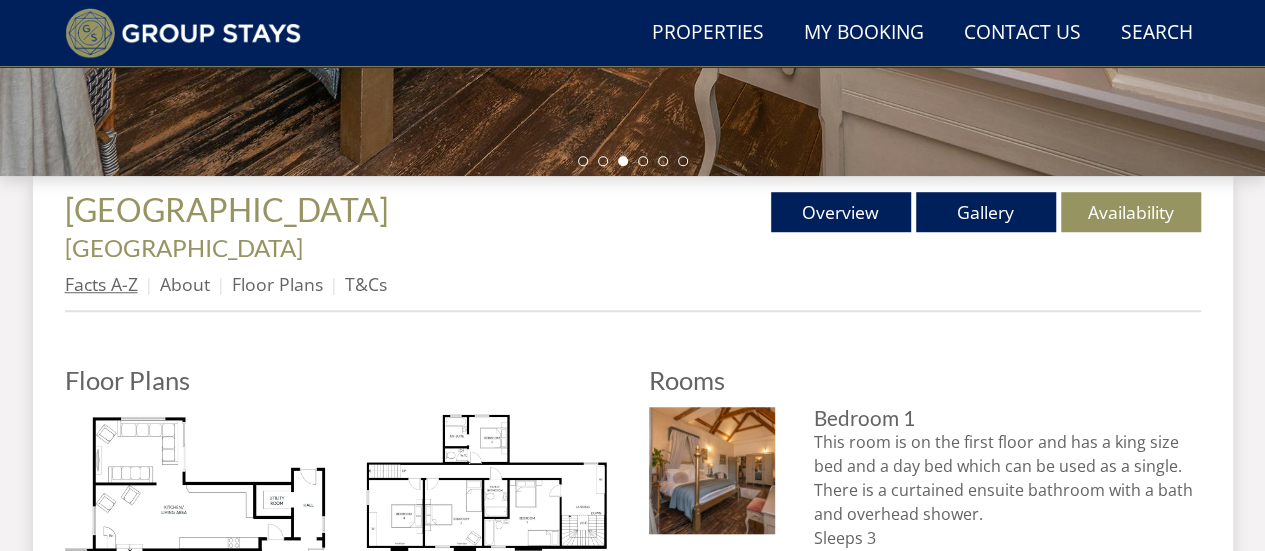 click on "Facts A-Z" at bounding box center (101, 284) 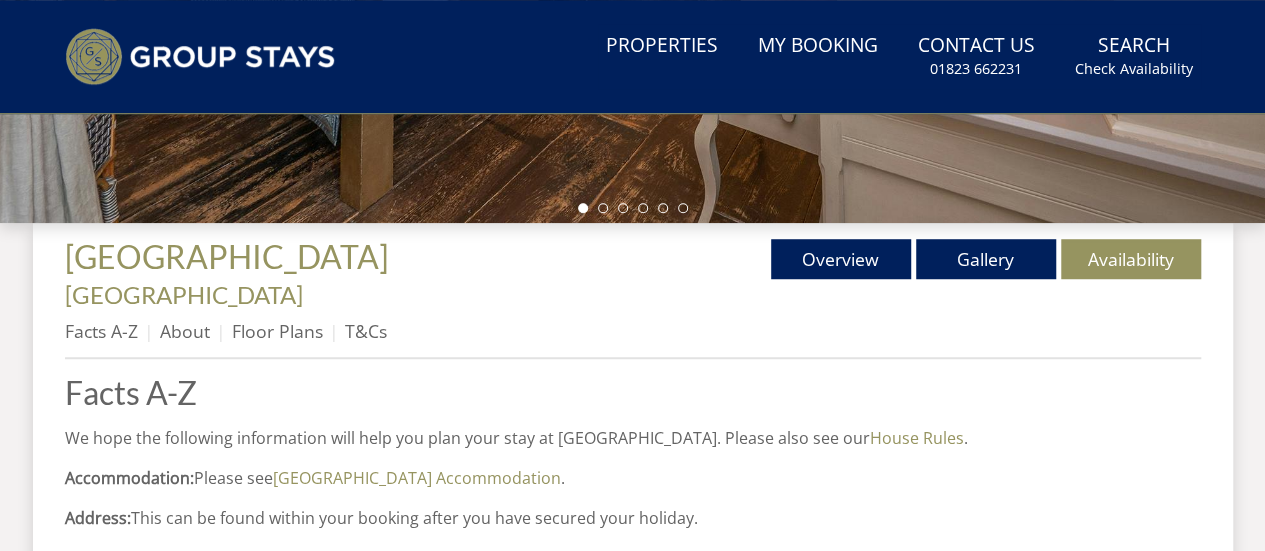 scroll, scrollTop: 0, scrollLeft: 0, axis: both 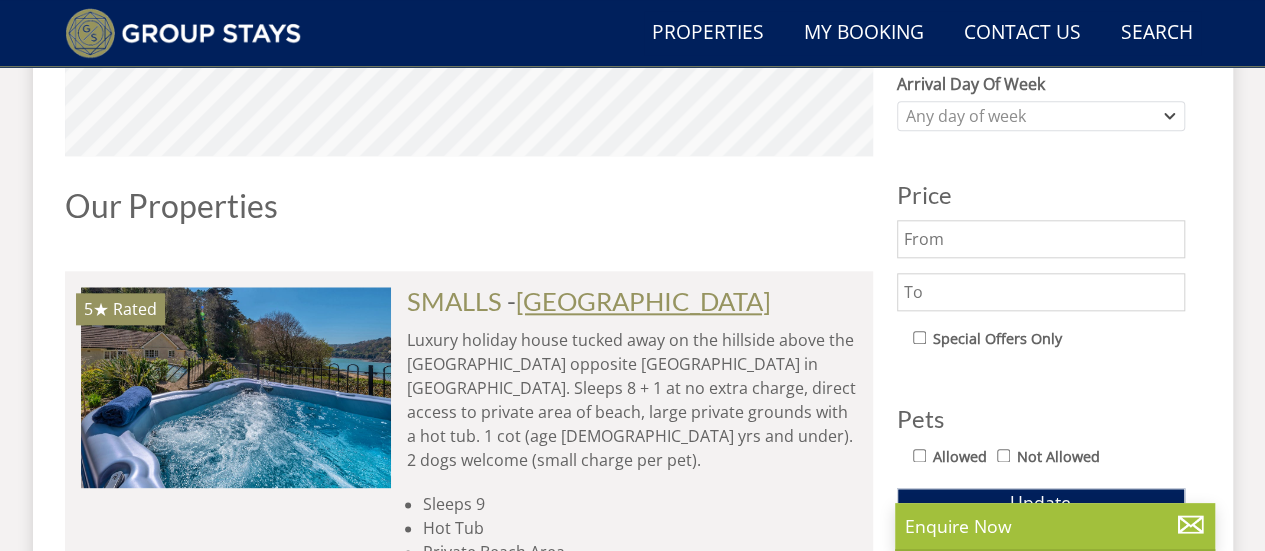 click on "[GEOGRAPHIC_DATA]" at bounding box center [643, 301] 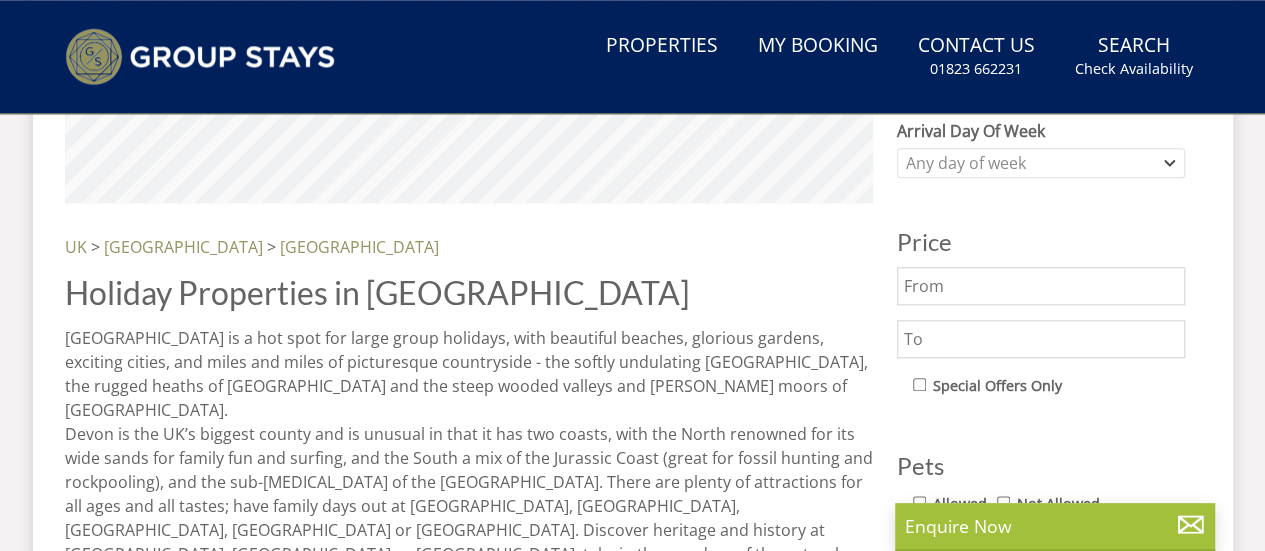 scroll, scrollTop: 0, scrollLeft: 0, axis: both 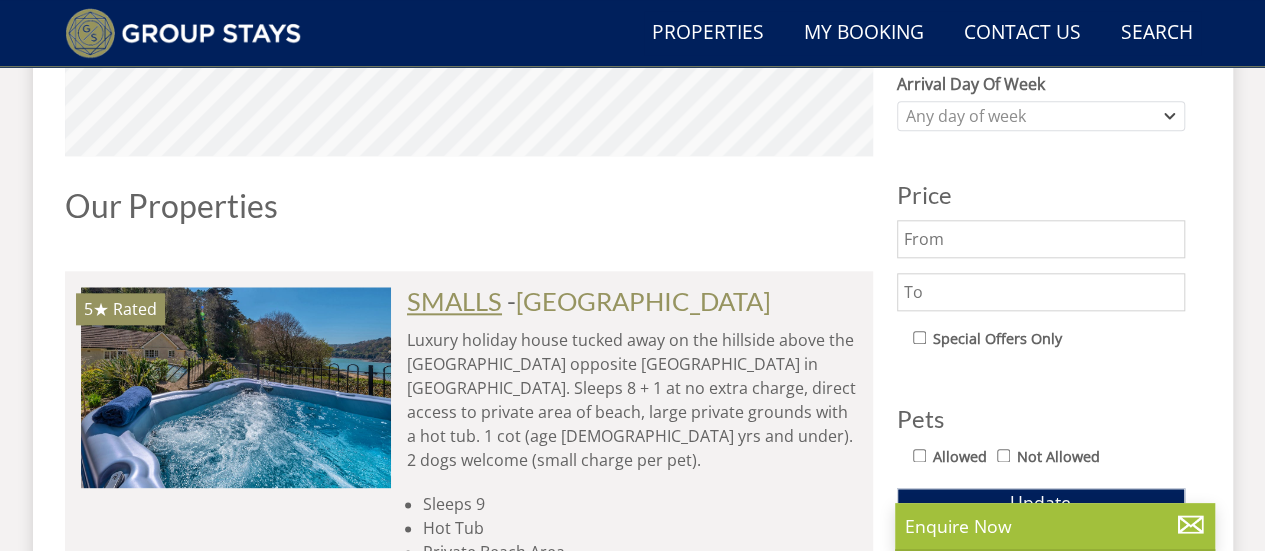 click on "SMALLS" at bounding box center [454, 301] 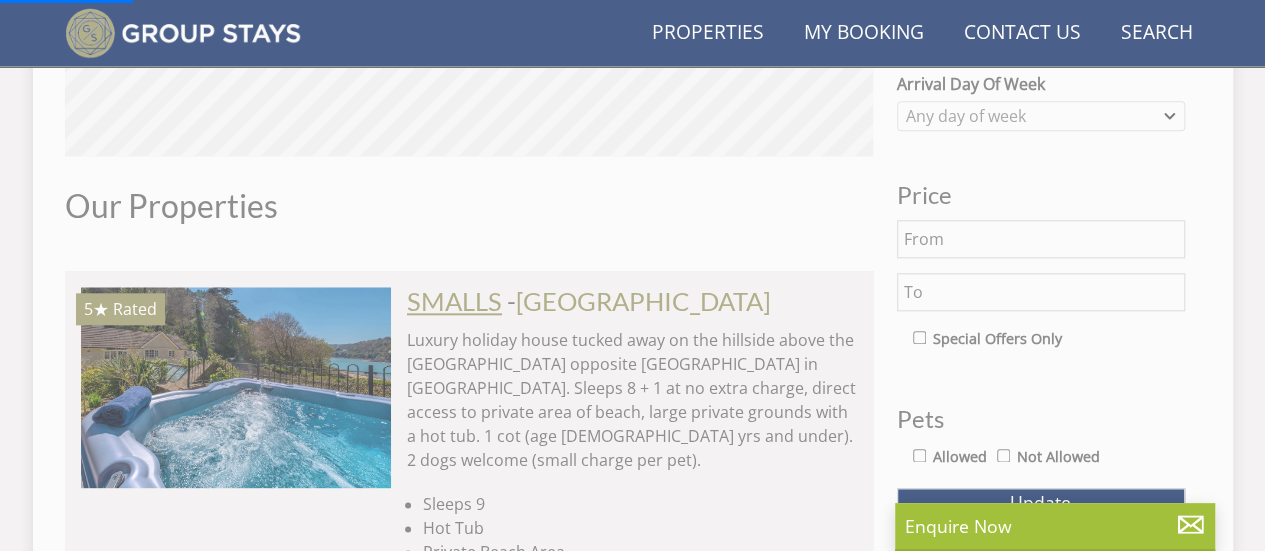 scroll, scrollTop: 0, scrollLeft: 0, axis: both 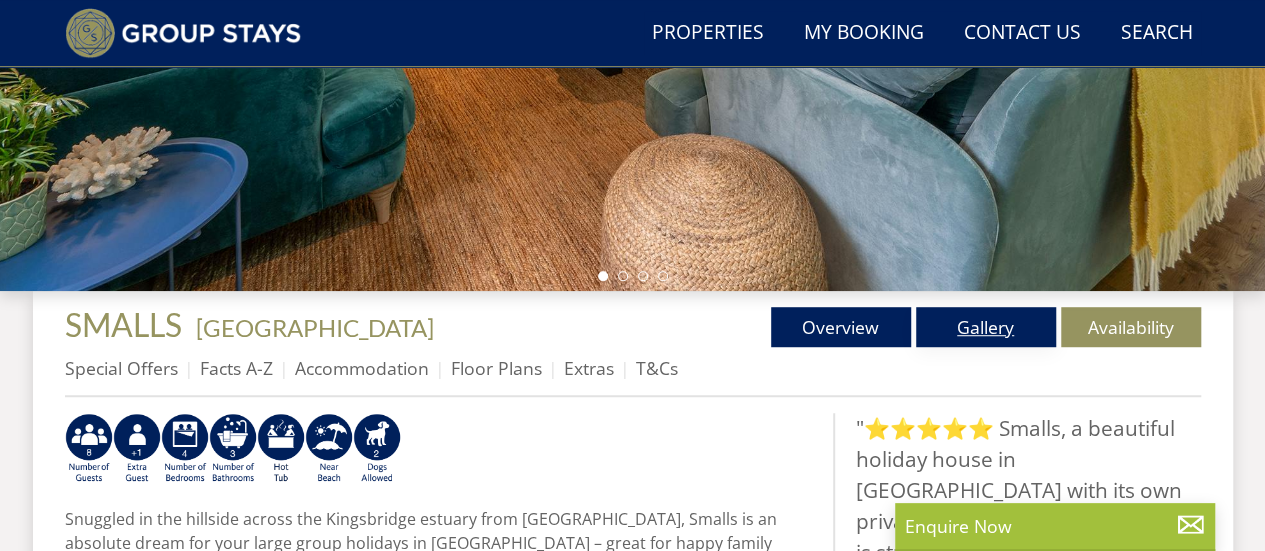 click on "Gallery" at bounding box center [986, 327] 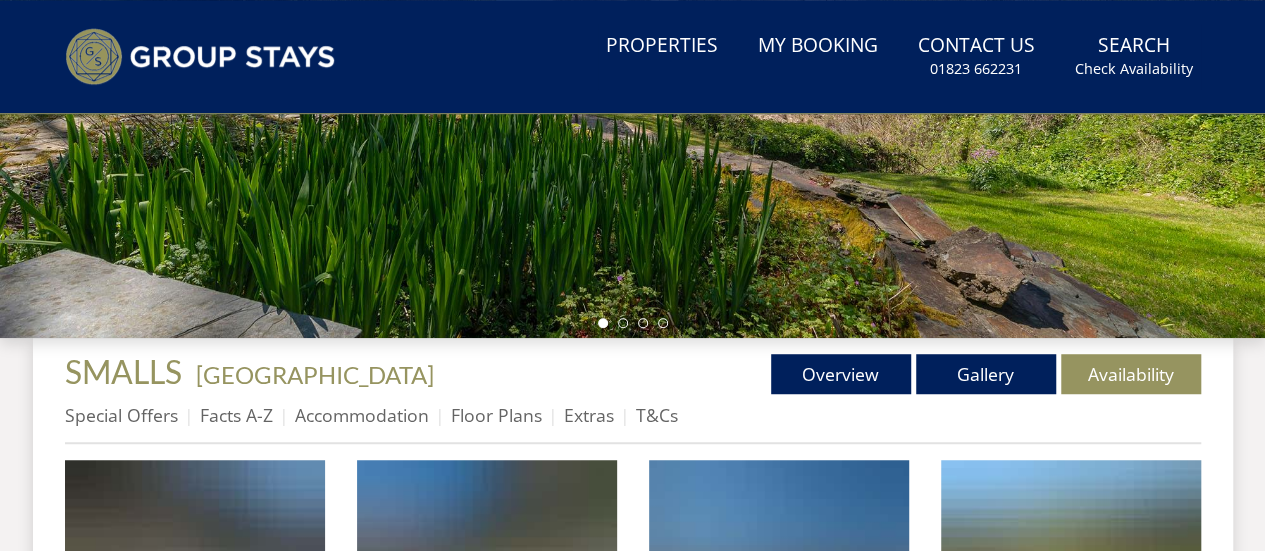 scroll, scrollTop: 0, scrollLeft: 0, axis: both 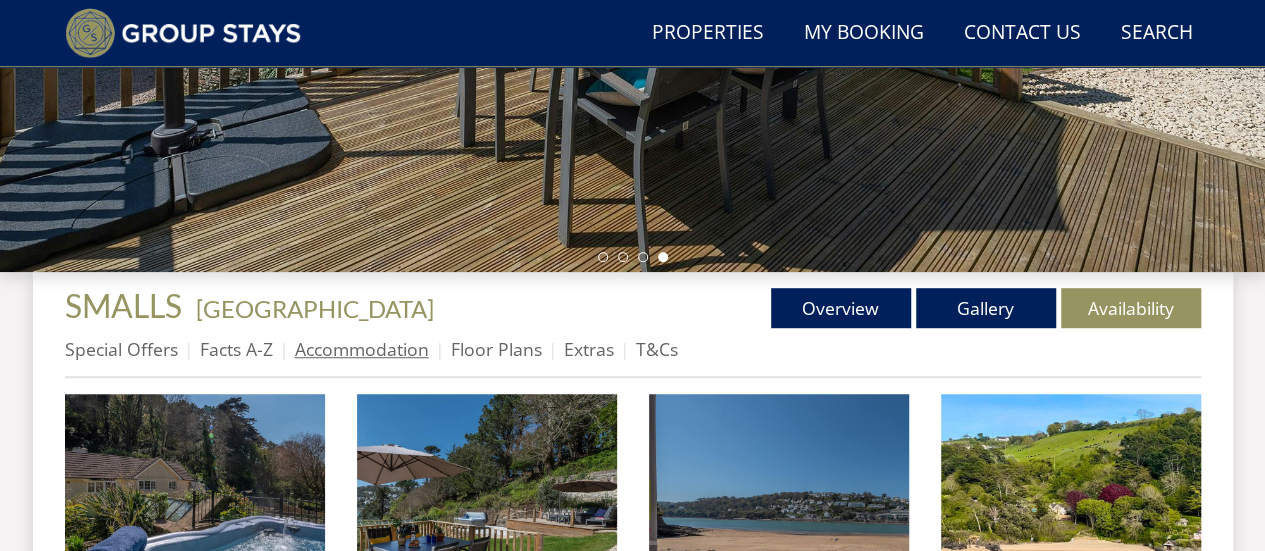 click on "Accommodation" at bounding box center (362, 349) 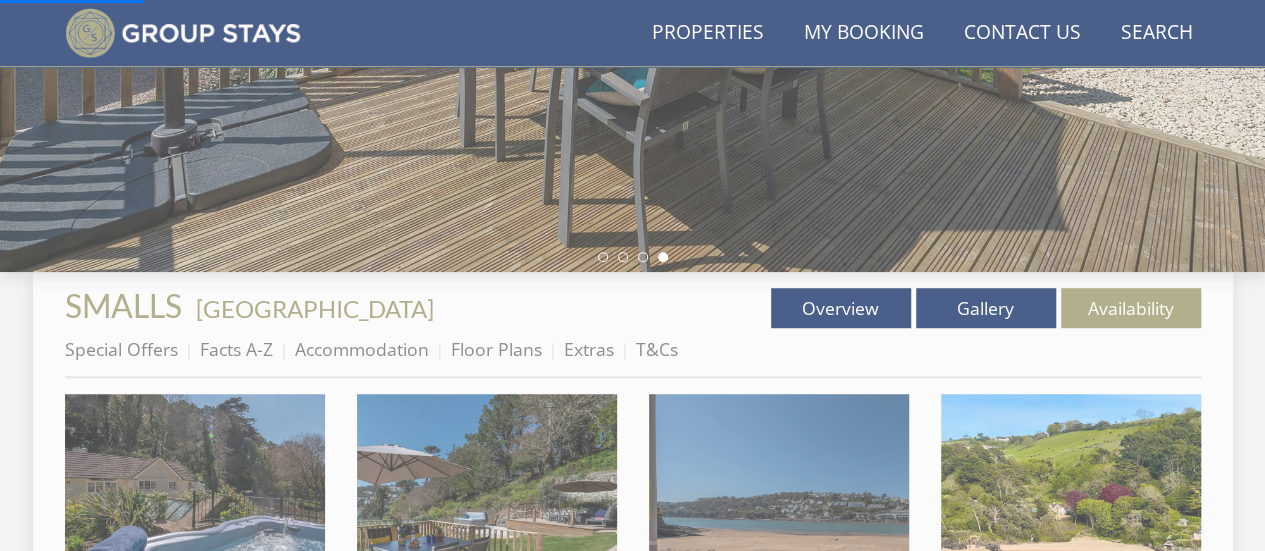 scroll, scrollTop: 0, scrollLeft: 0, axis: both 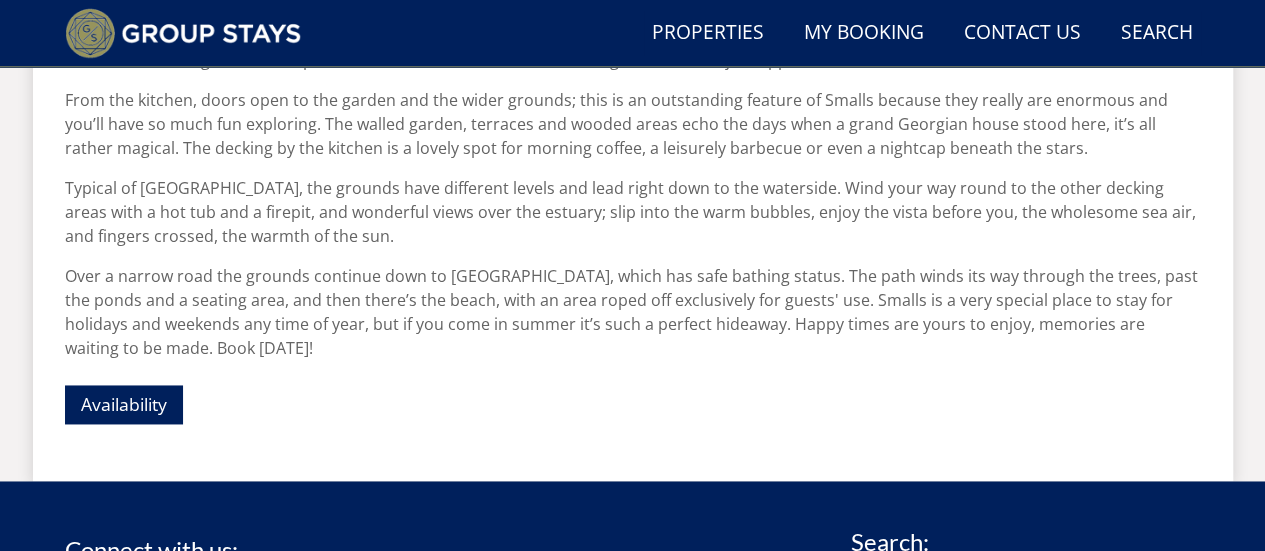 click on "Availability" at bounding box center (633, 404) 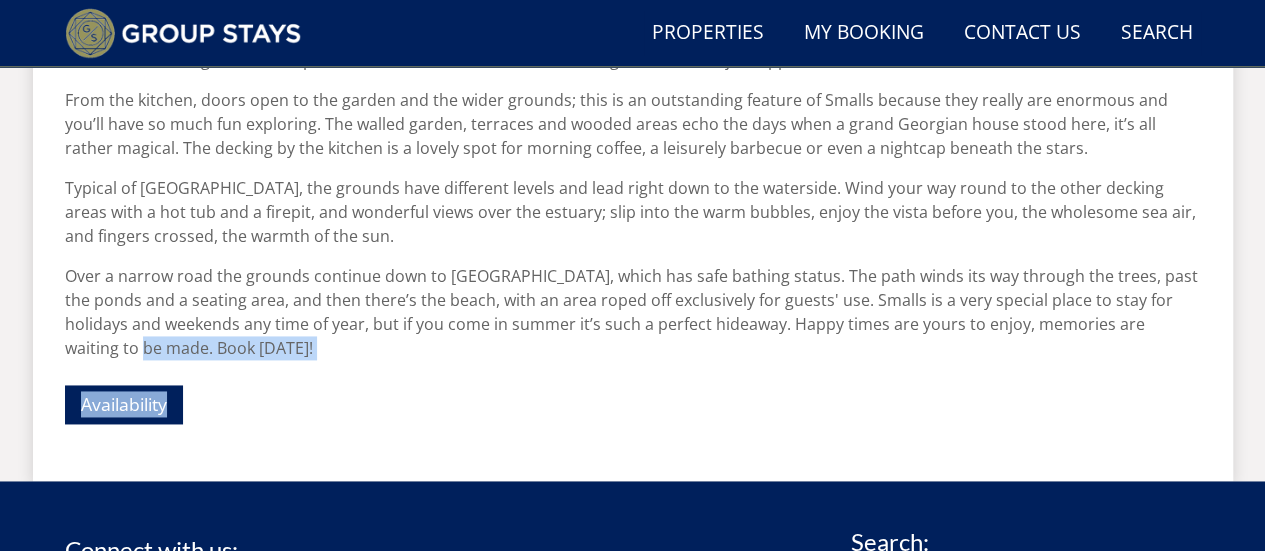drag, startPoint x: 1170, startPoint y: 308, endPoint x: 1240, endPoint y: 395, distance: 111.66467 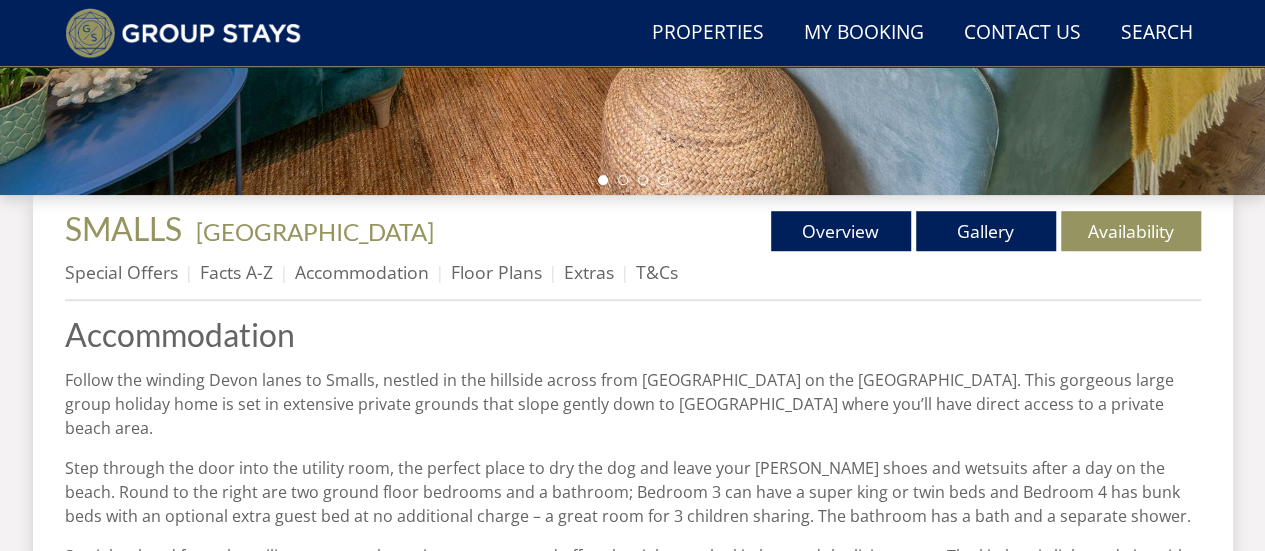 scroll, scrollTop: 619, scrollLeft: 0, axis: vertical 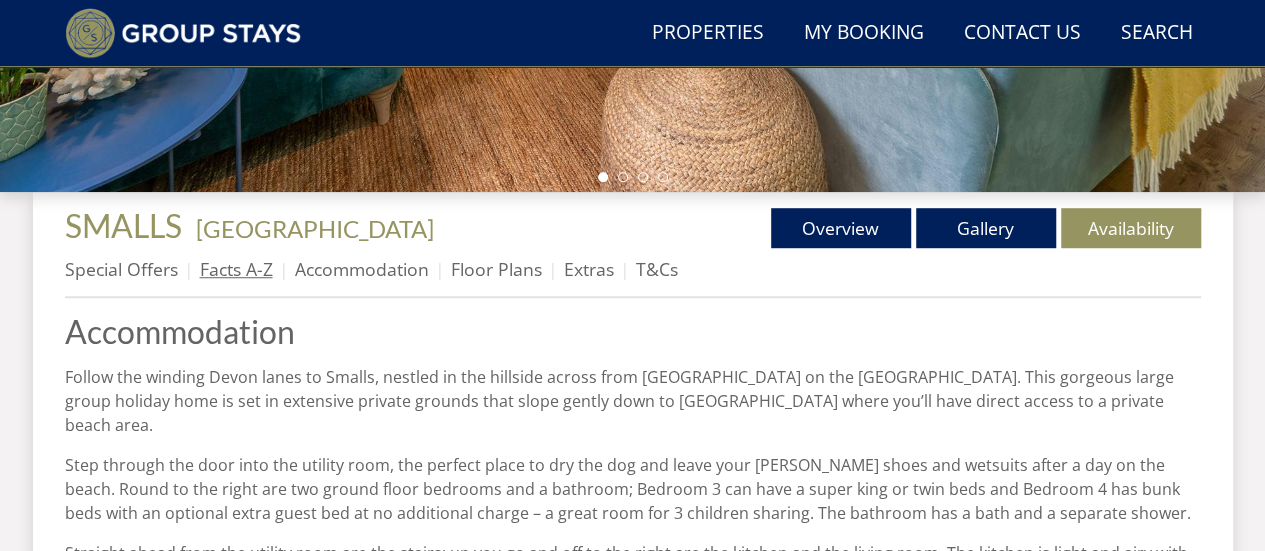 click on "Facts A-Z" at bounding box center (236, 269) 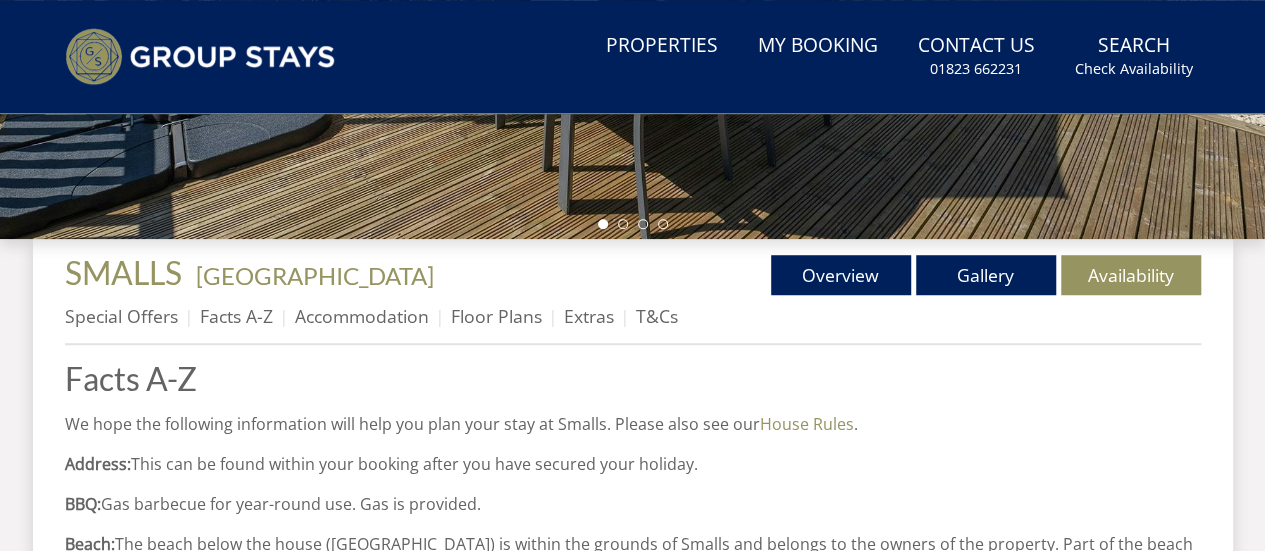 scroll, scrollTop: 0, scrollLeft: 0, axis: both 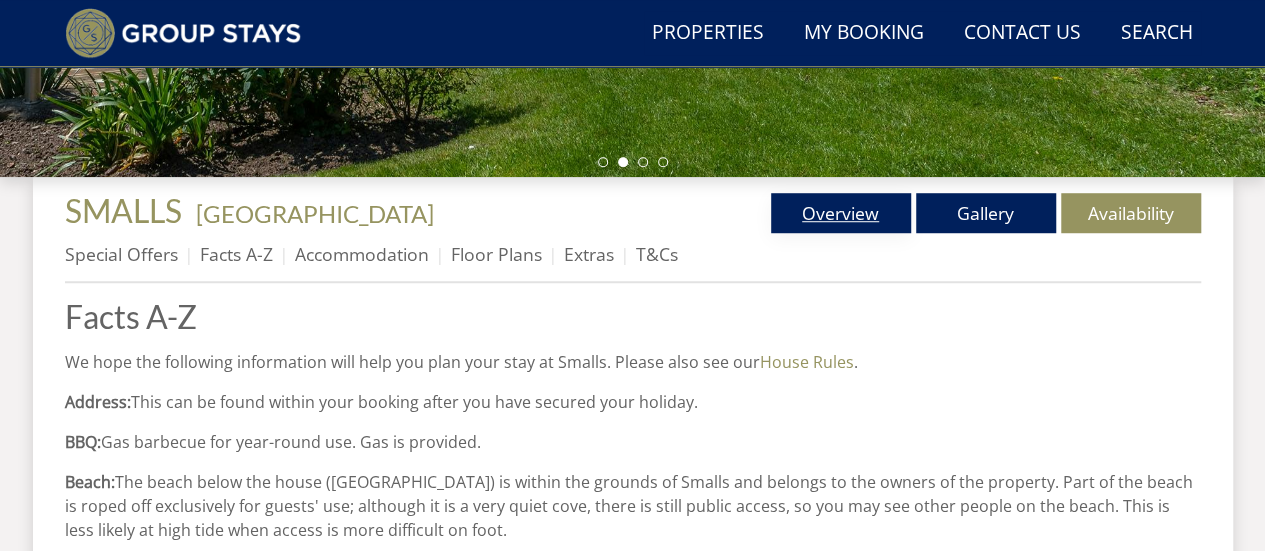 click on "Overview" at bounding box center [841, 213] 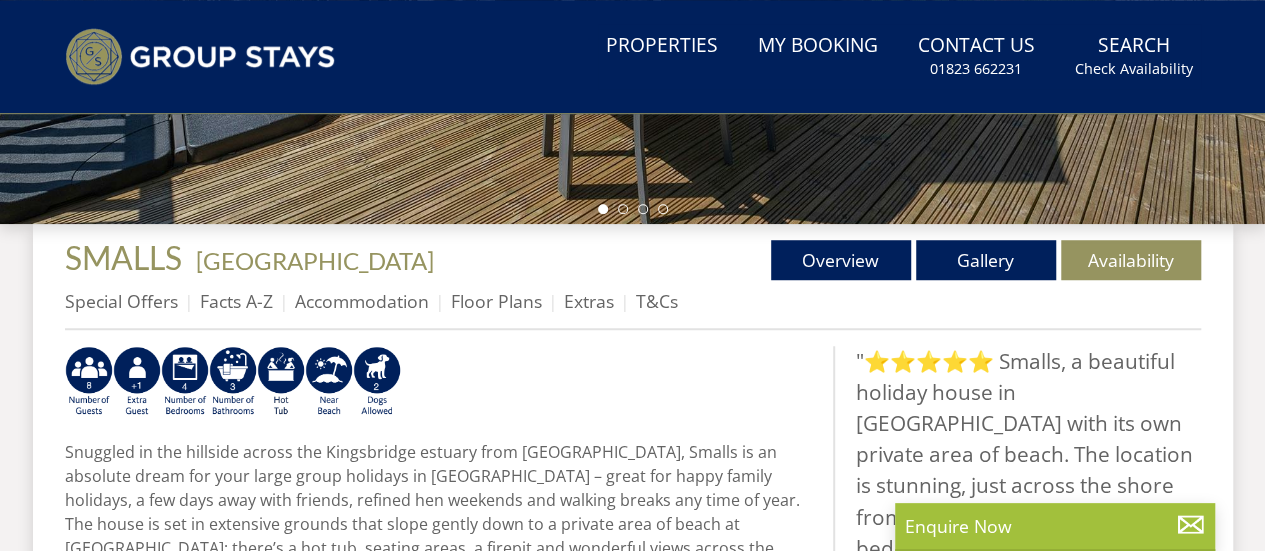 scroll, scrollTop: 0, scrollLeft: 0, axis: both 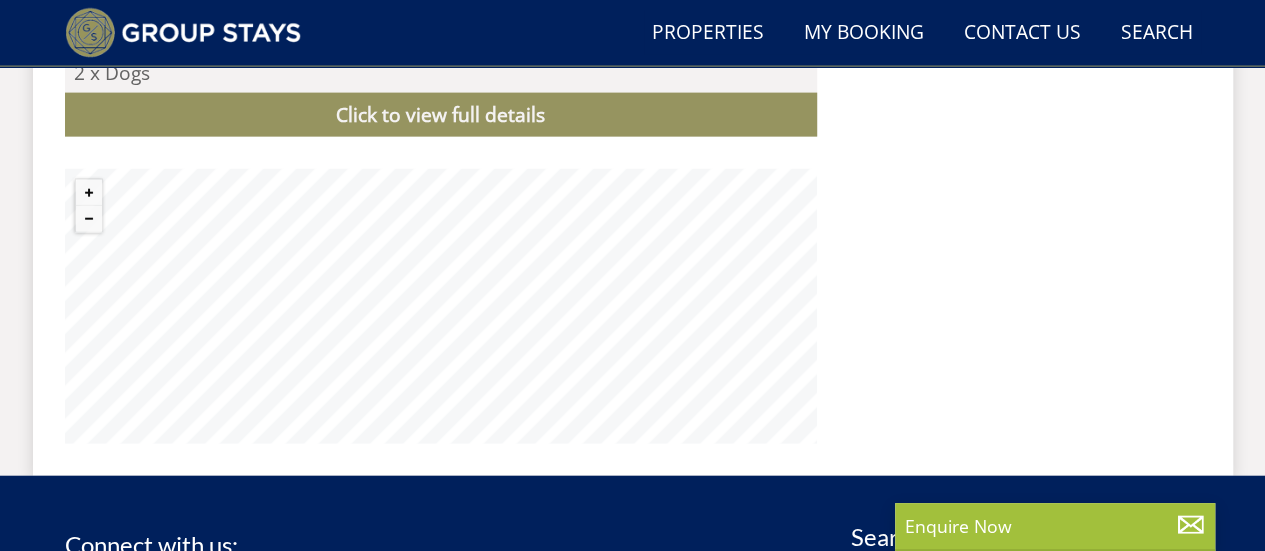 click on "Properties
SMALLS
-  [GEOGRAPHIC_DATA]
Overview
Gallery
Availability
Special Offers
Facts A-Z
Accommodation
Floor Plans
Extras
T&Cs
Book Now
Sleeps 9
Hot Tub
Private Beach Area
BBQ
2 x Dogs
Ratings & Awards TV" at bounding box center (633, -455) 